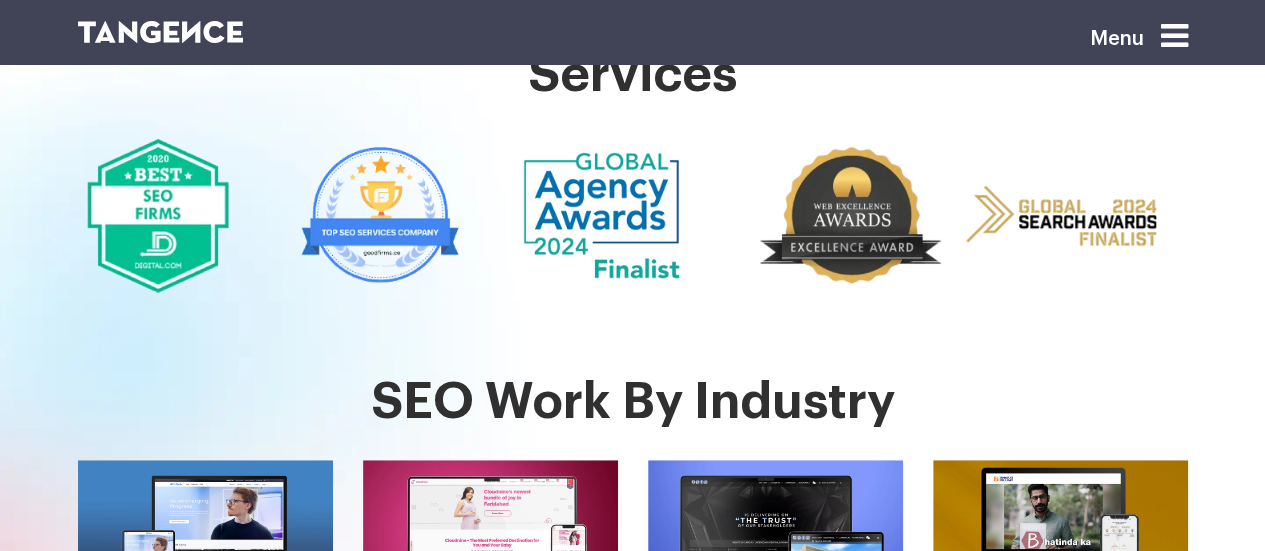 scroll, scrollTop: 600, scrollLeft: 0, axis: vertical 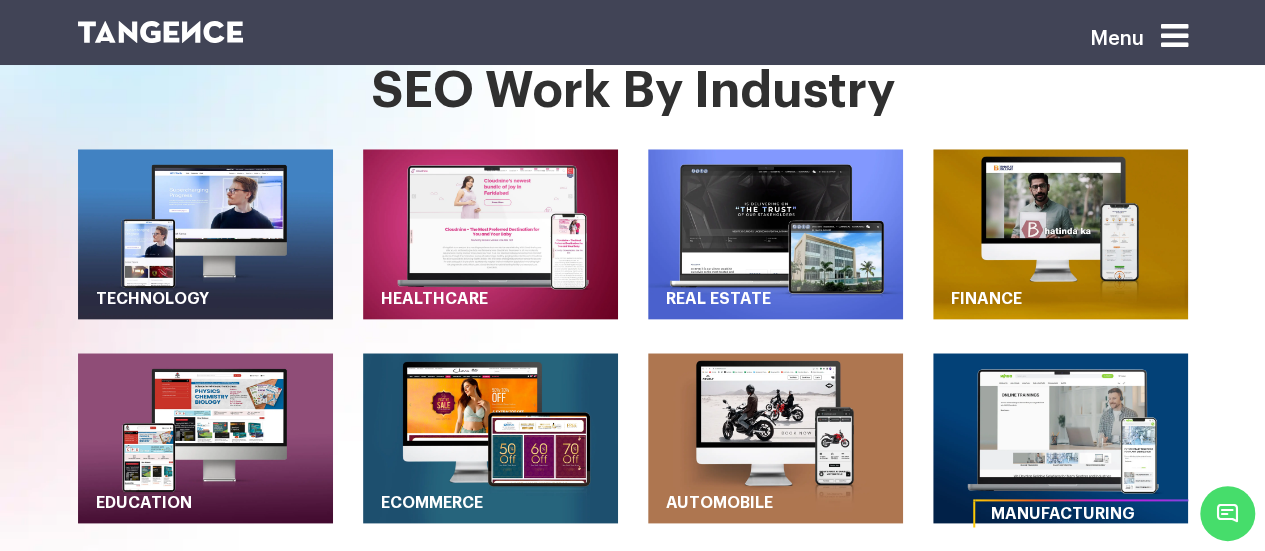 click at bounding box center [1060, 438] 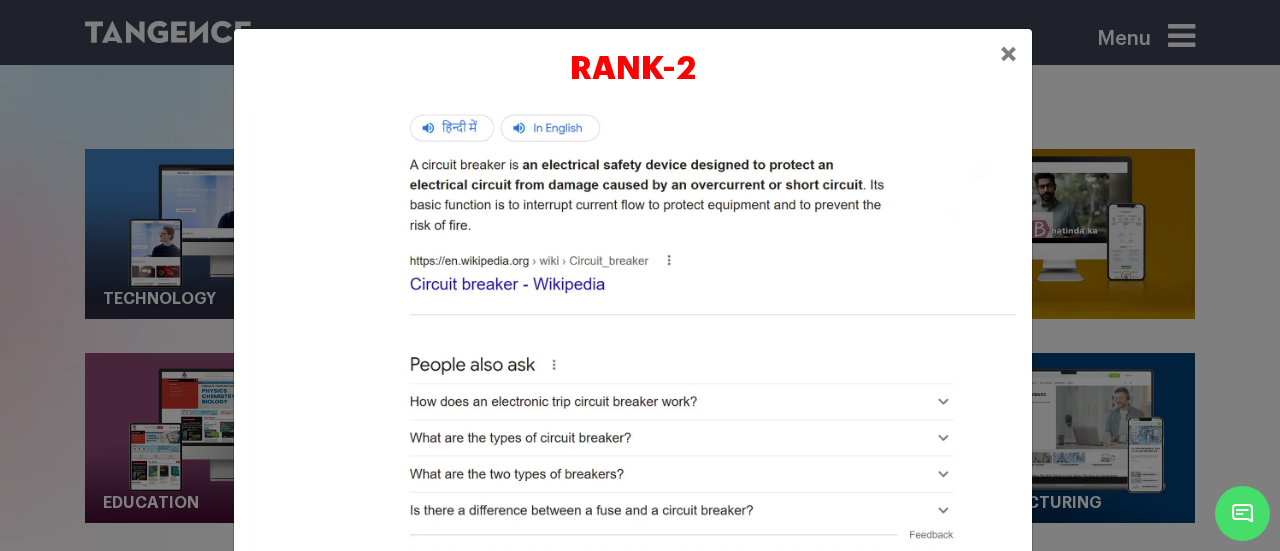 scroll, scrollTop: 0, scrollLeft: 0, axis: both 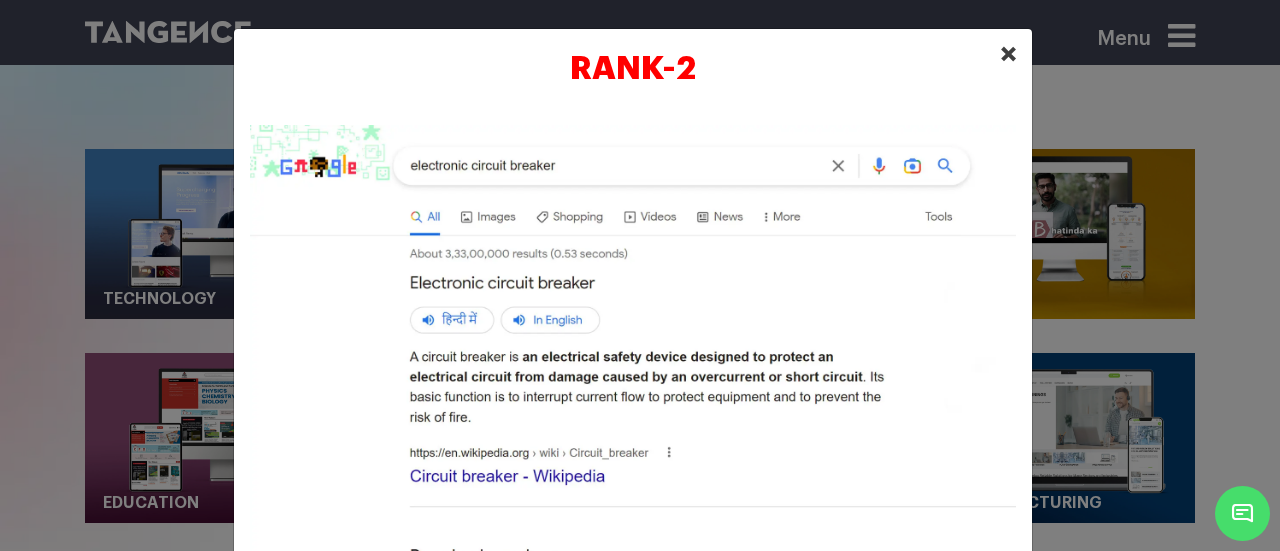 click on "×" at bounding box center [1008, 54] 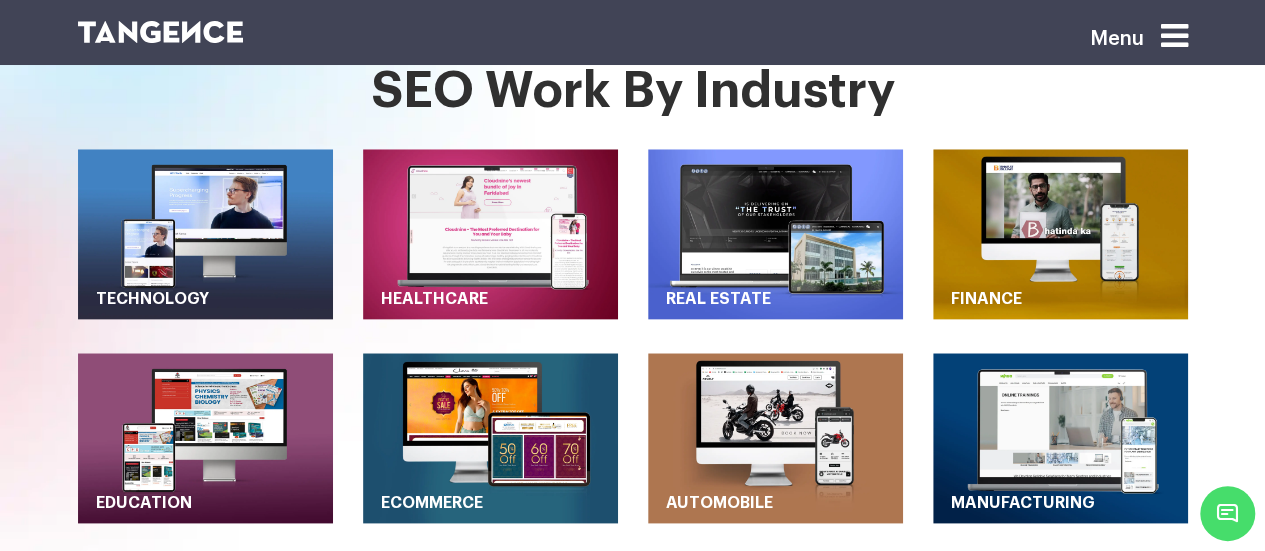type 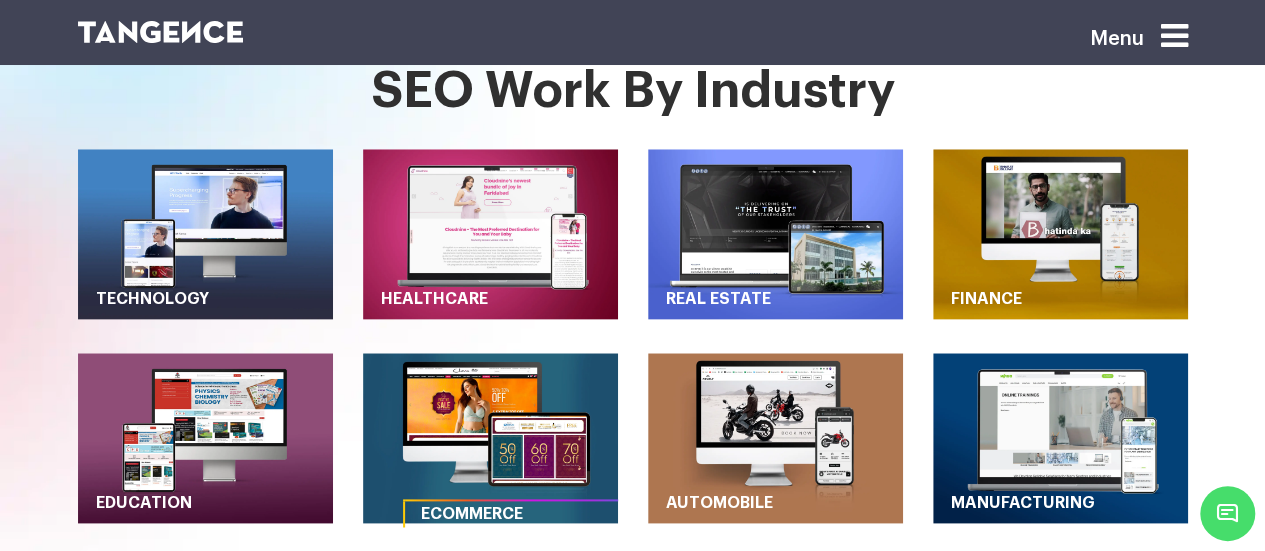 click at bounding box center (490, 438) 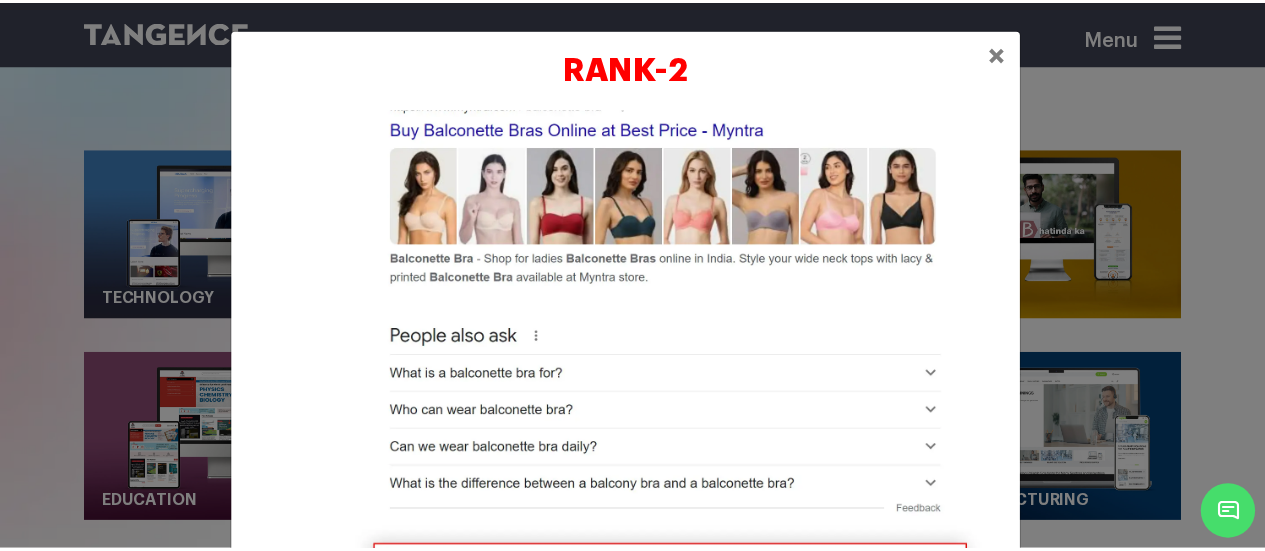 scroll, scrollTop: 600, scrollLeft: 0, axis: vertical 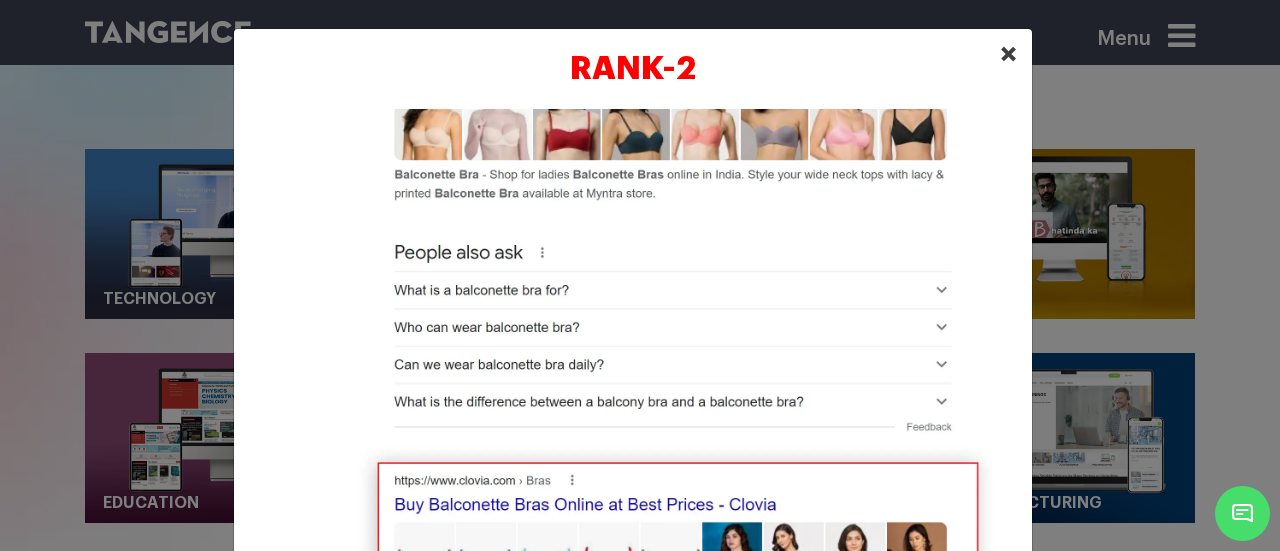 click on "×" at bounding box center (1008, 54) 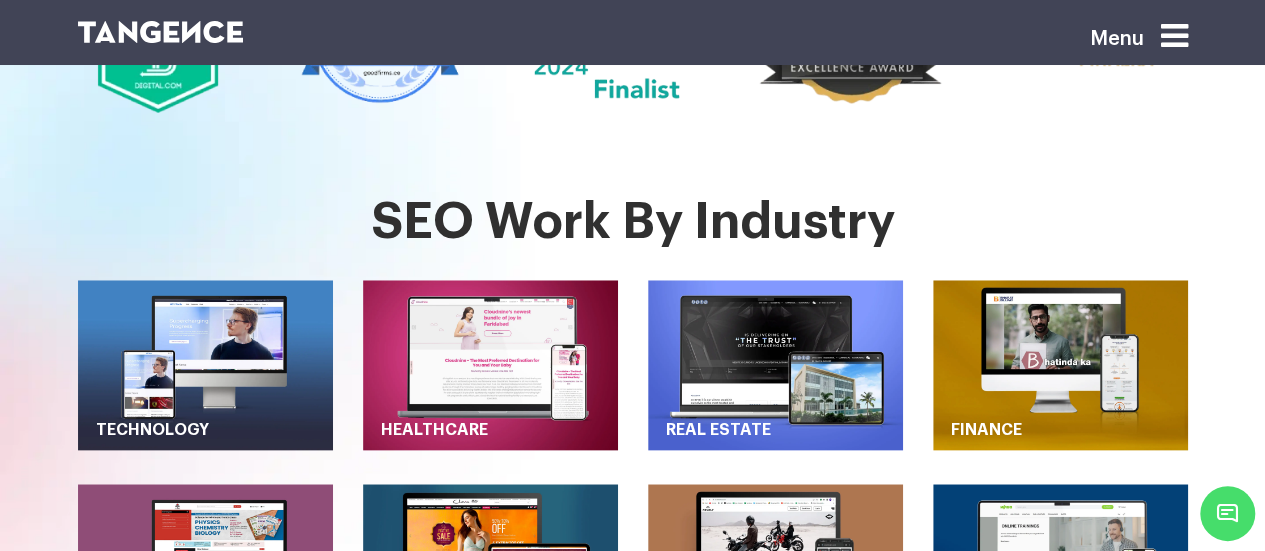 scroll, scrollTop: 708, scrollLeft: 0, axis: vertical 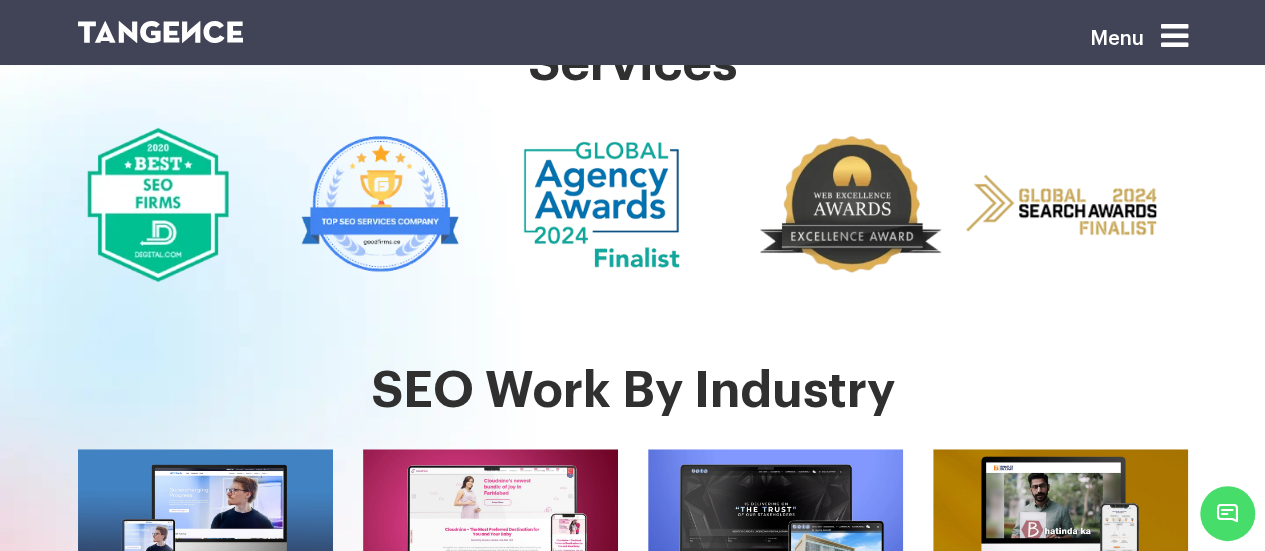 click at bounding box center [775, 534] 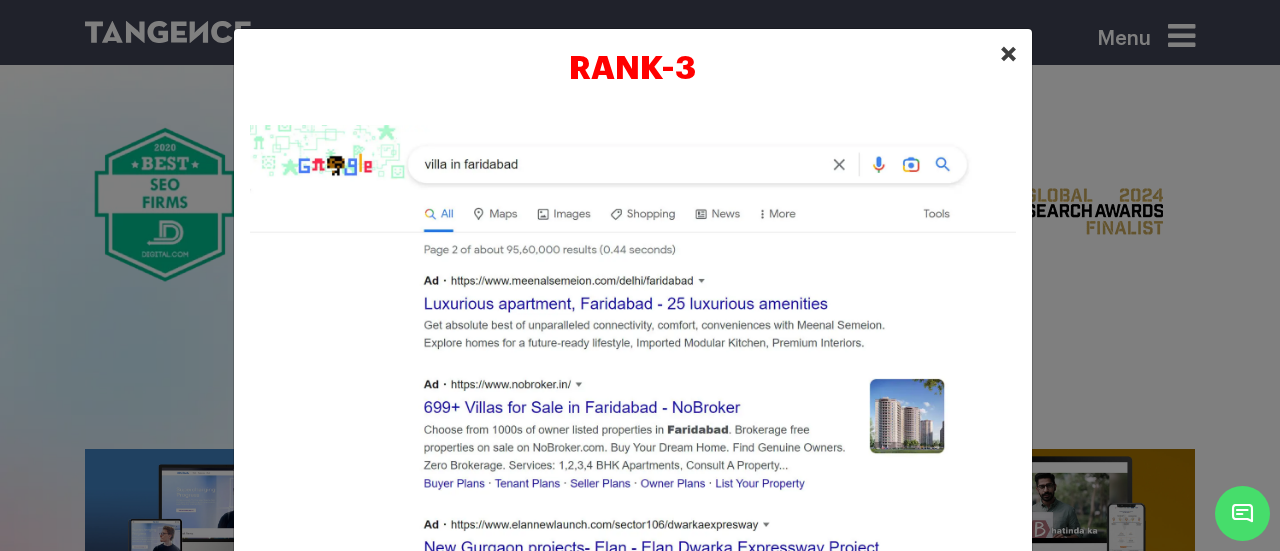 click on "×" at bounding box center [1008, 54] 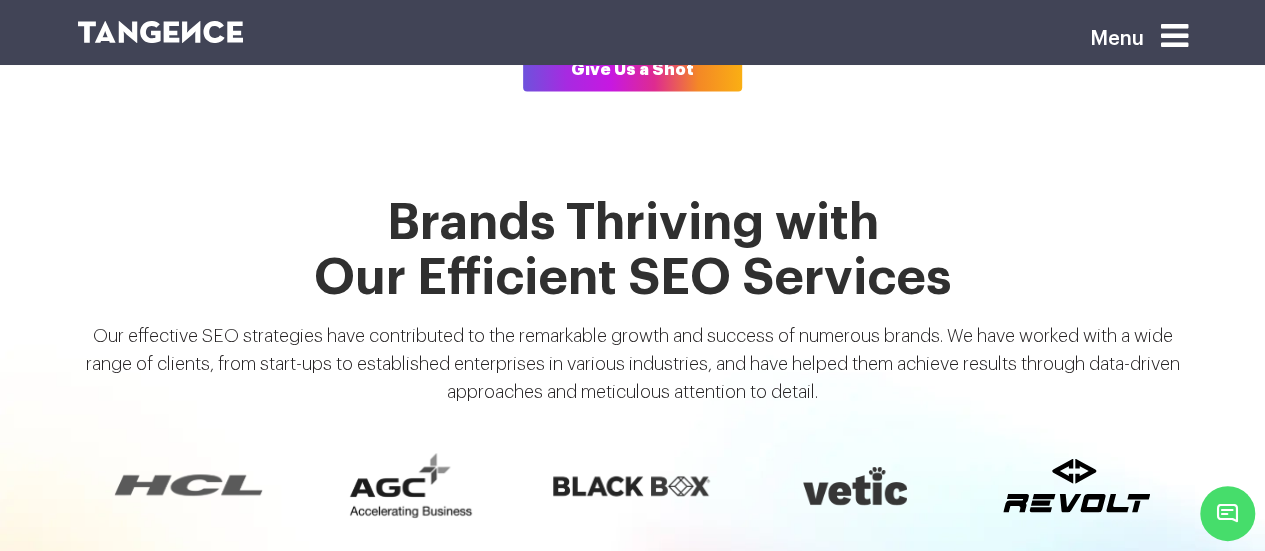 scroll, scrollTop: 672, scrollLeft: 0, axis: vertical 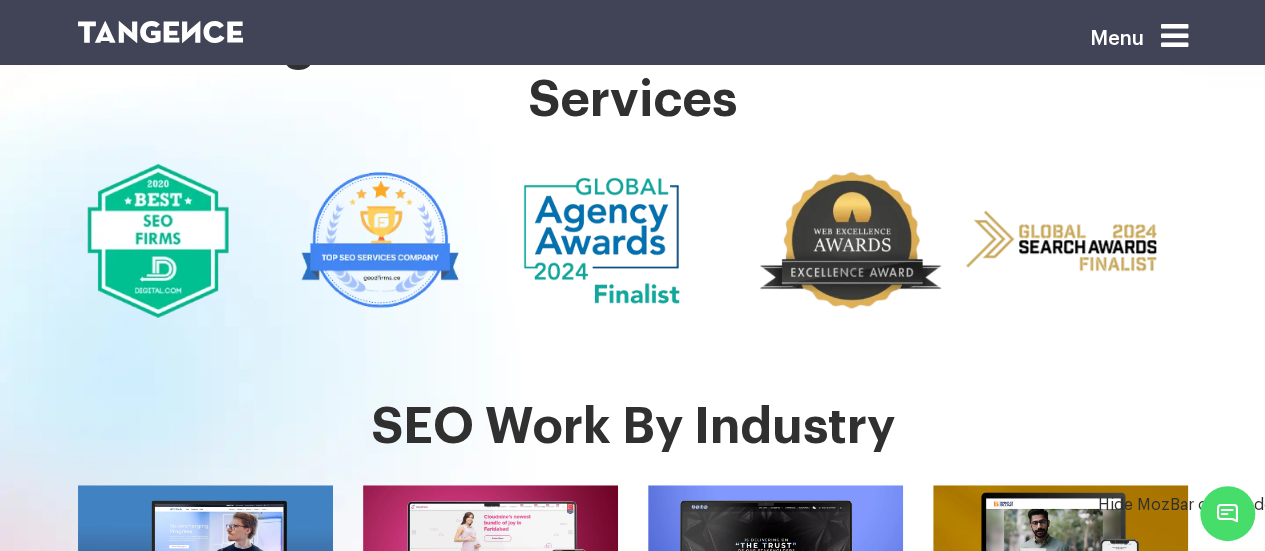 click 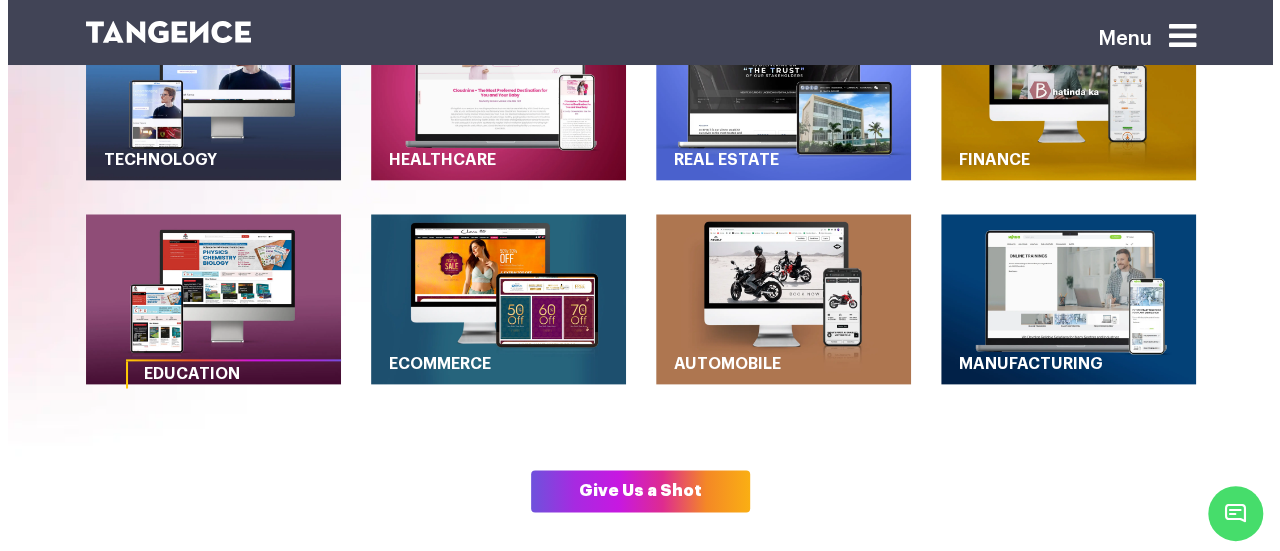 scroll, scrollTop: 1072, scrollLeft: 0, axis: vertical 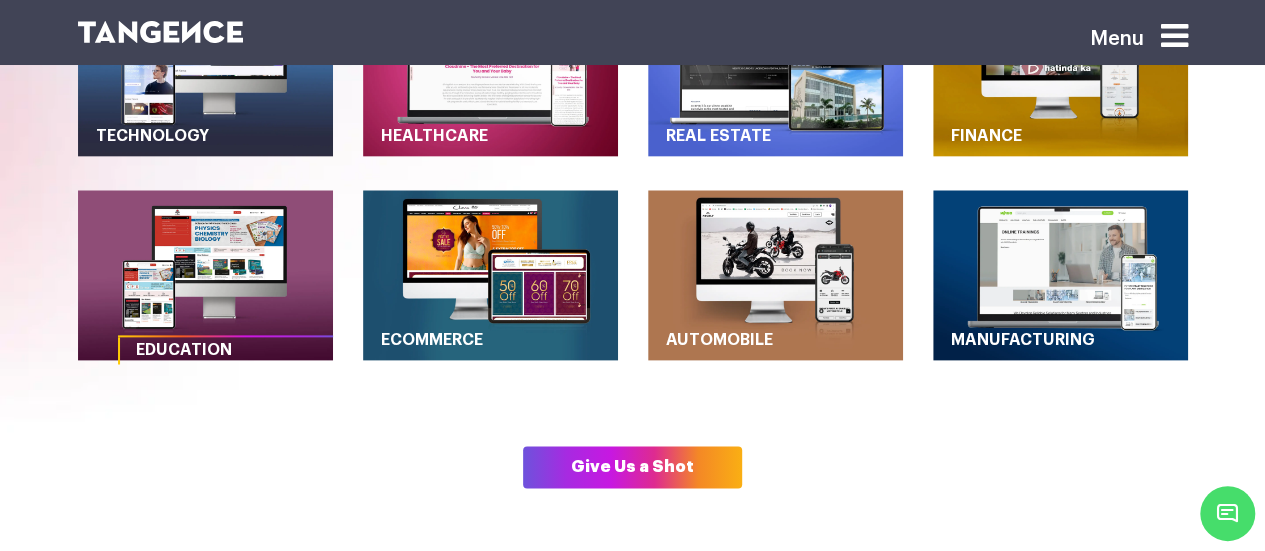 click at bounding box center [205, 275] 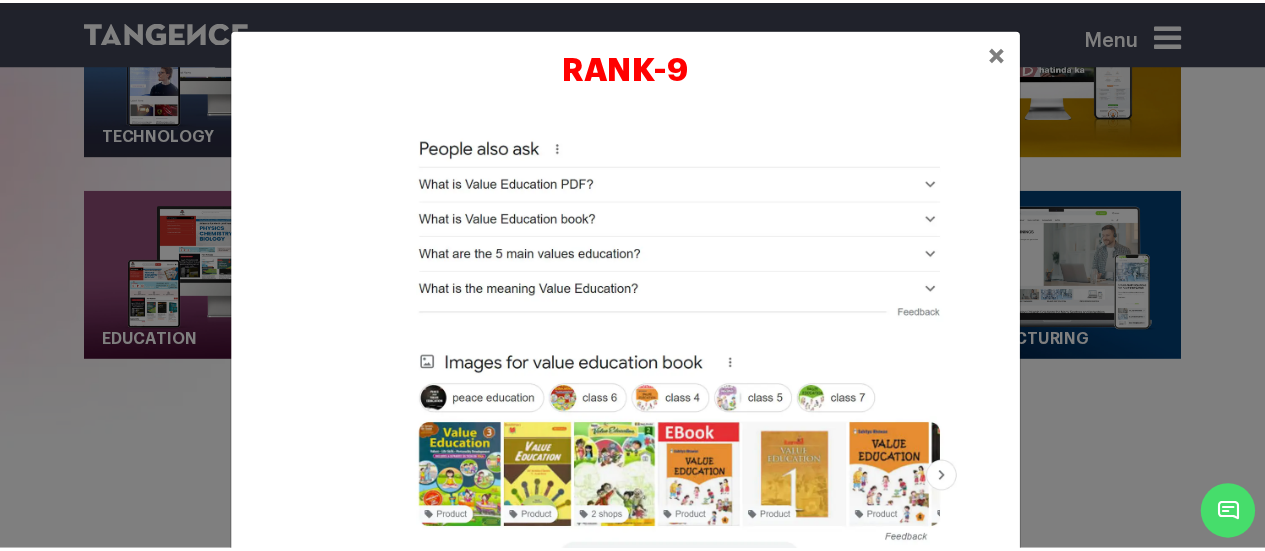 scroll, scrollTop: 331, scrollLeft: 0, axis: vertical 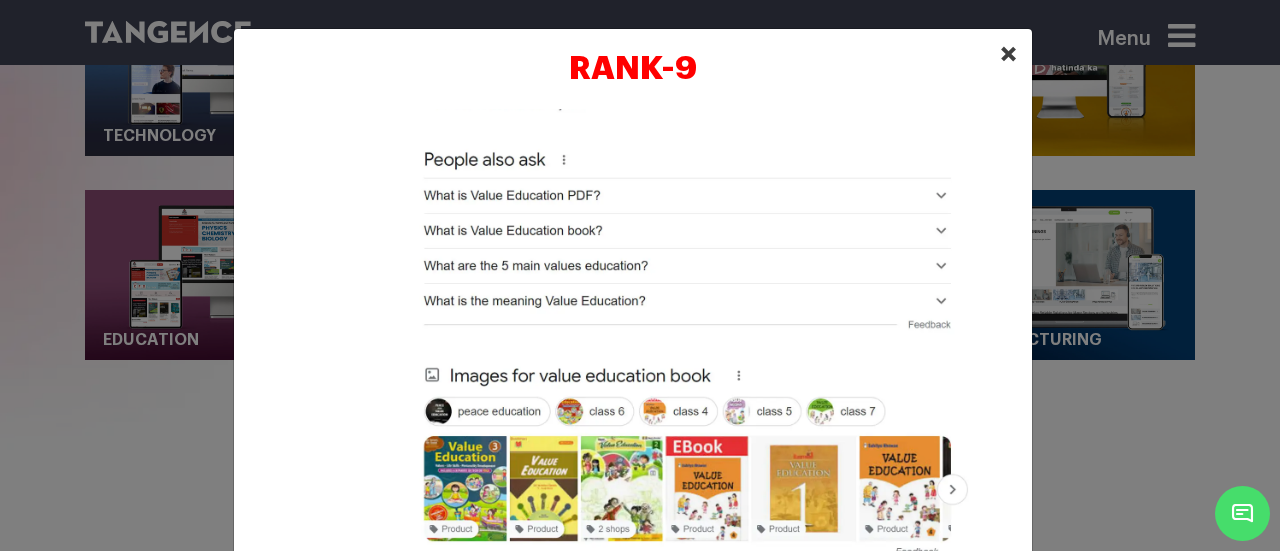 click on "×" at bounding box center (1008, 54) 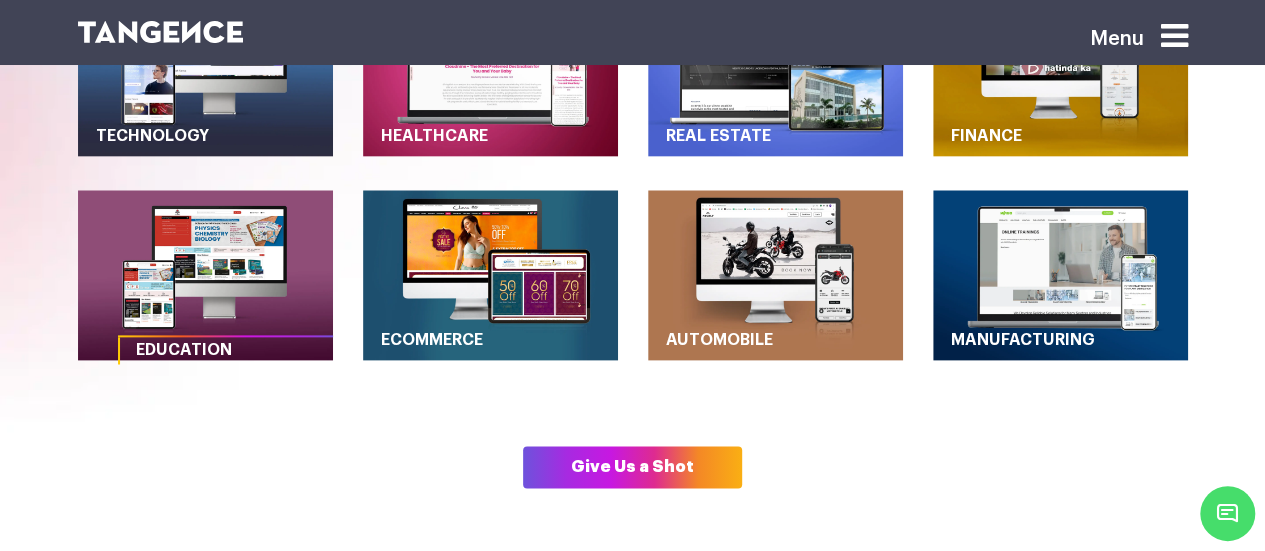 type 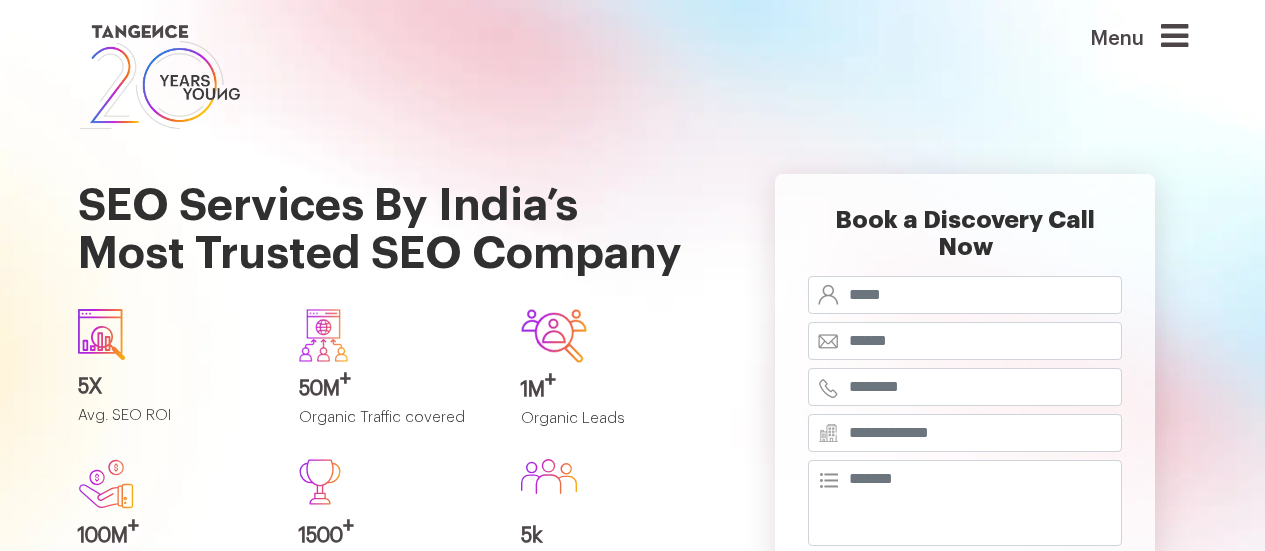 scroll, scrollTop: 0, scrollLeft: 0, axis: both 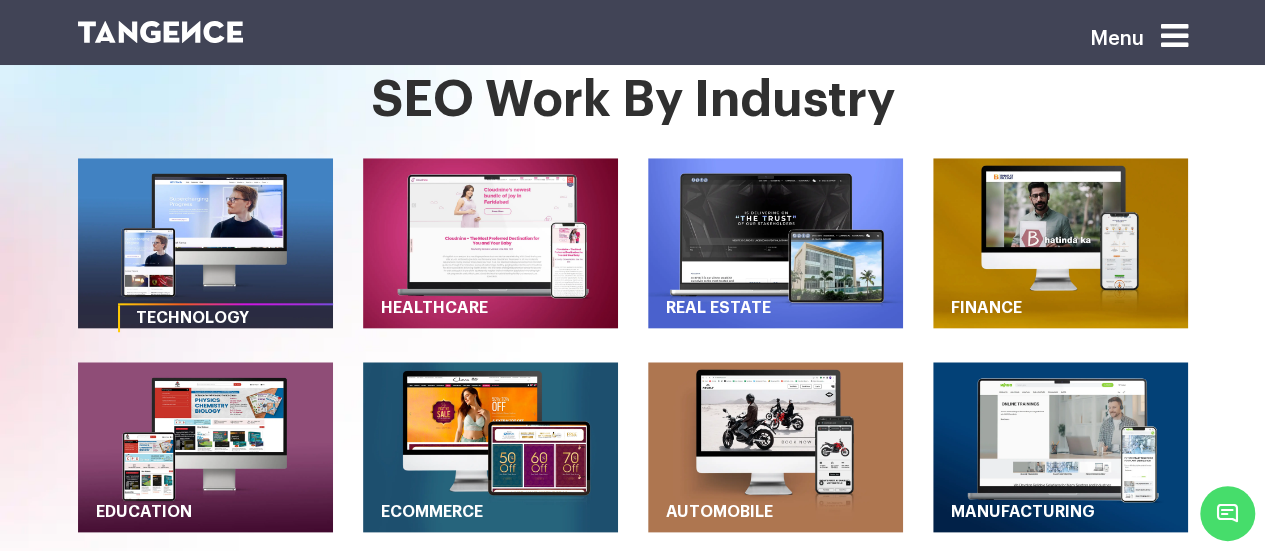 click at bounding box center (205, 243) 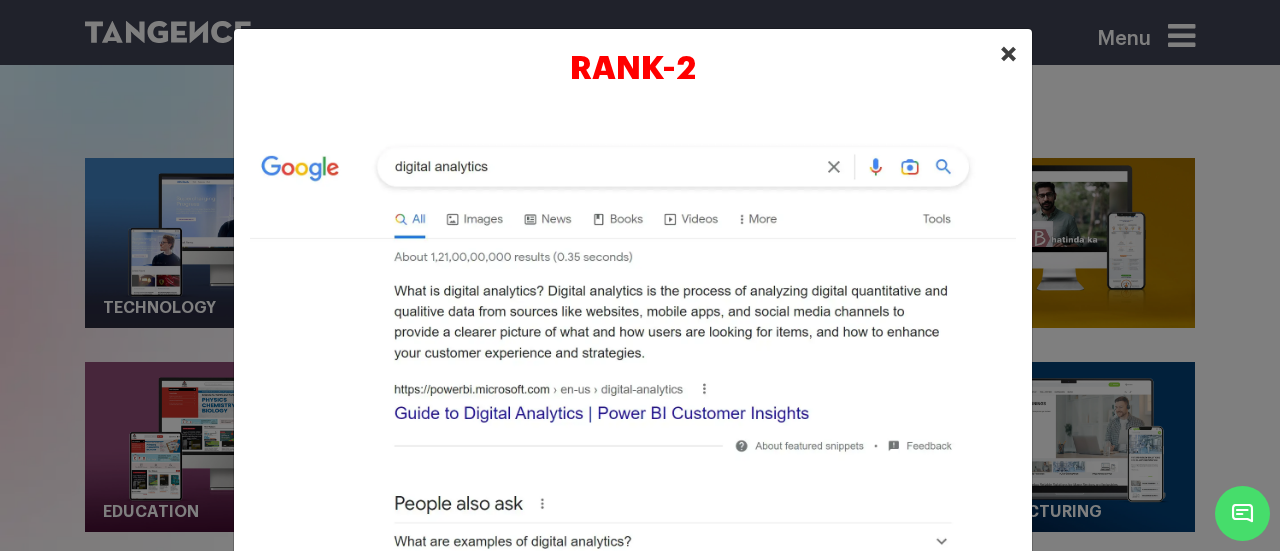 click on "×" at bounding box center (1008, 54) 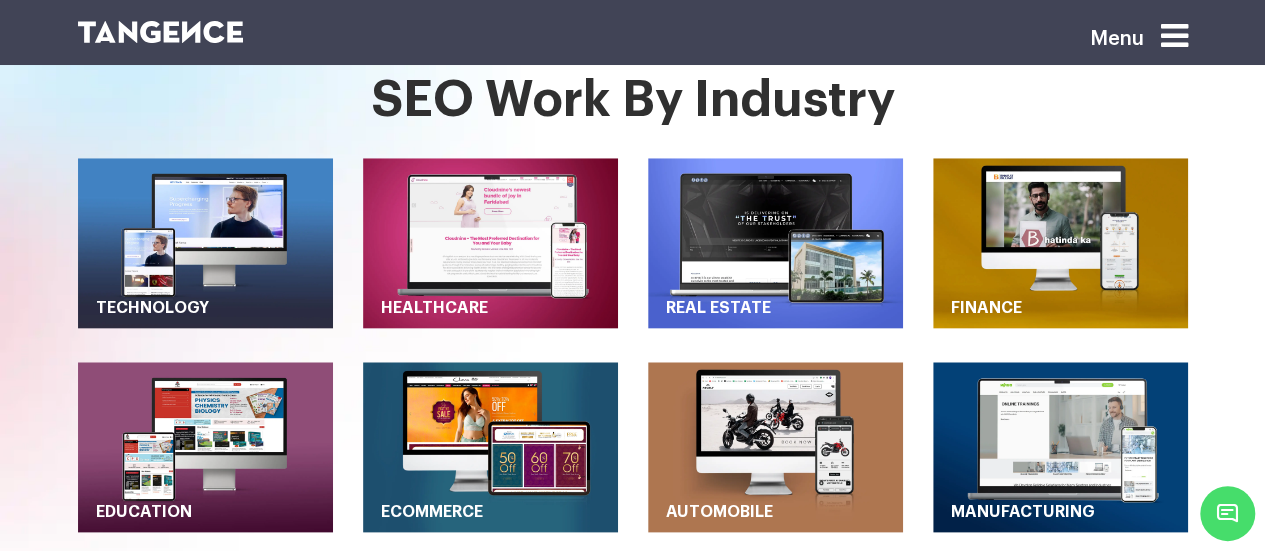 type 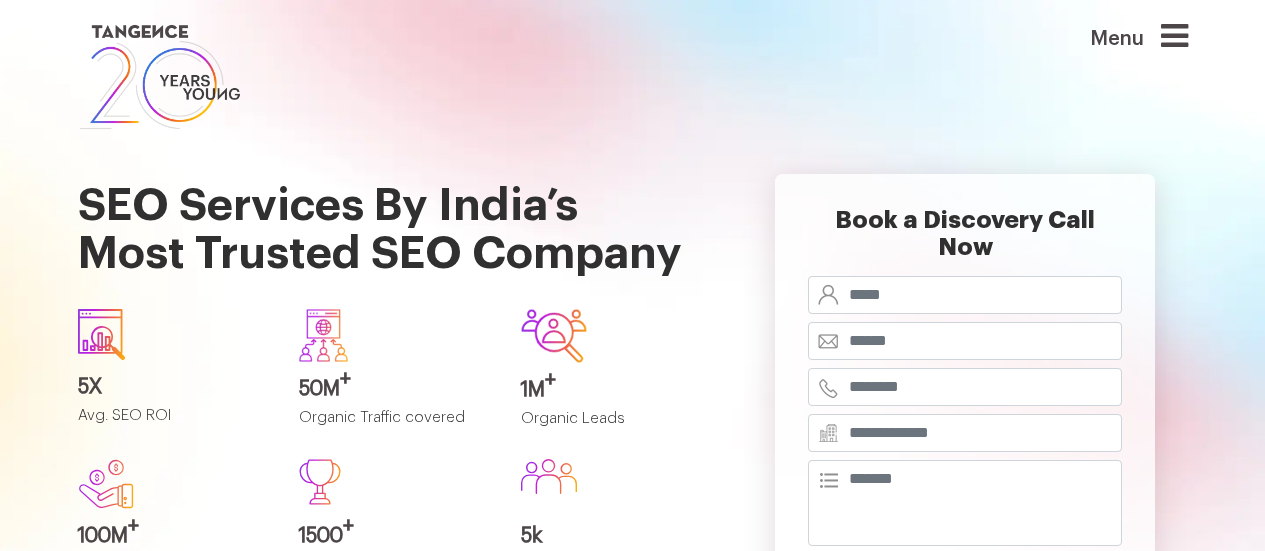 scroll, scrollTop: 0, scrollLeft: 0, axis: both 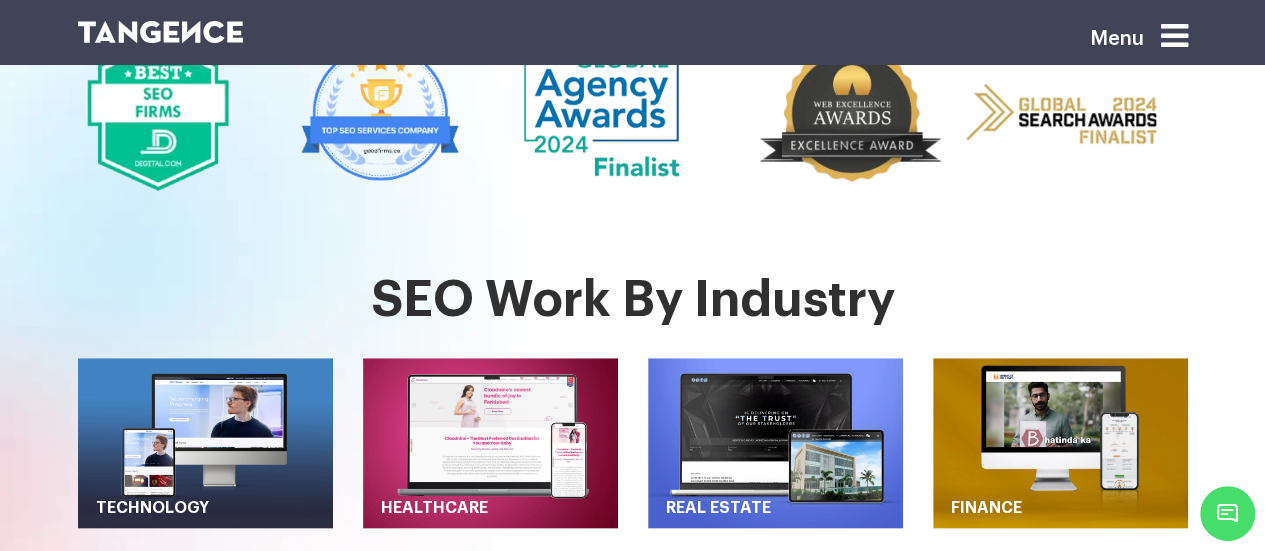 type 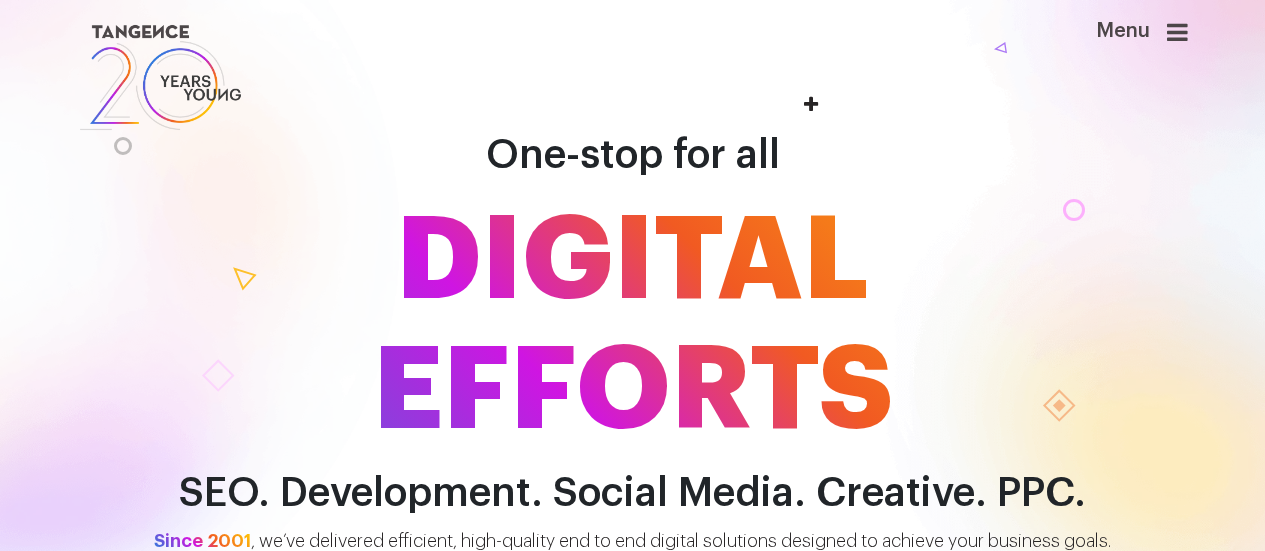 scroll, scrollTop: 0, scrollLeft: 0, axis: both 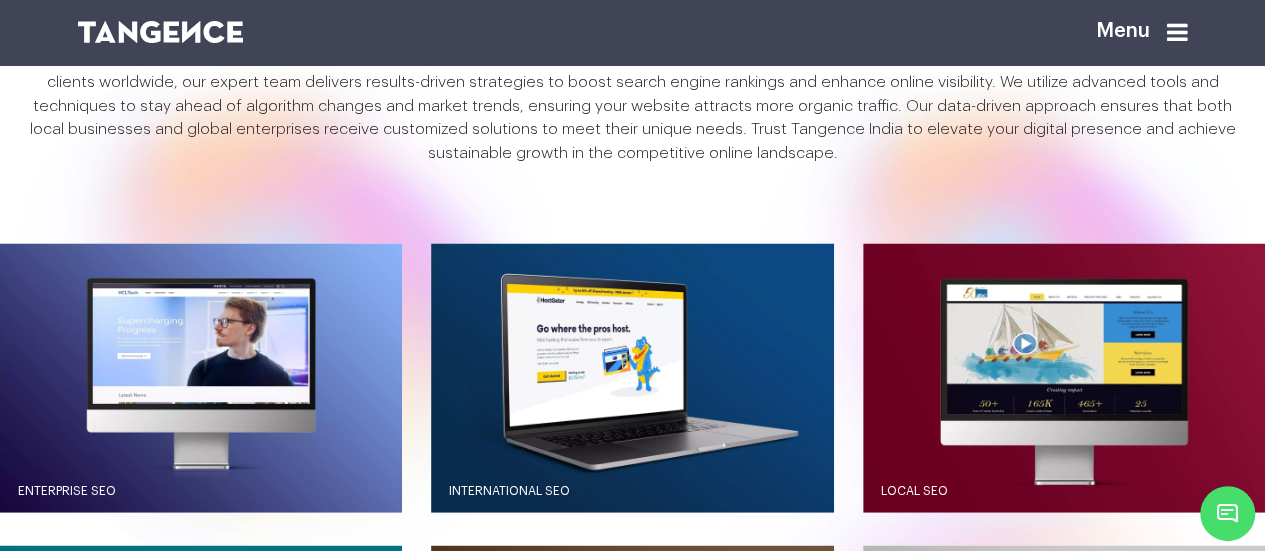drag, startPoint x: 1016, startPoint y: 418, endPoint x: 769, endPoint y: 294, distance: 276.37836 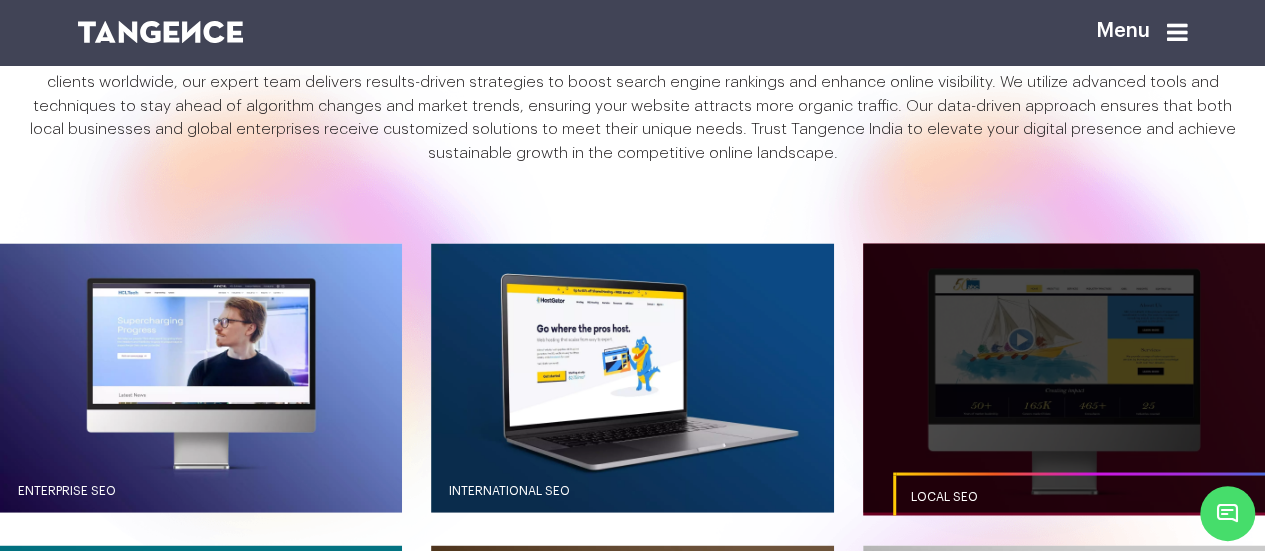 click at bounding box center [1064, 377] 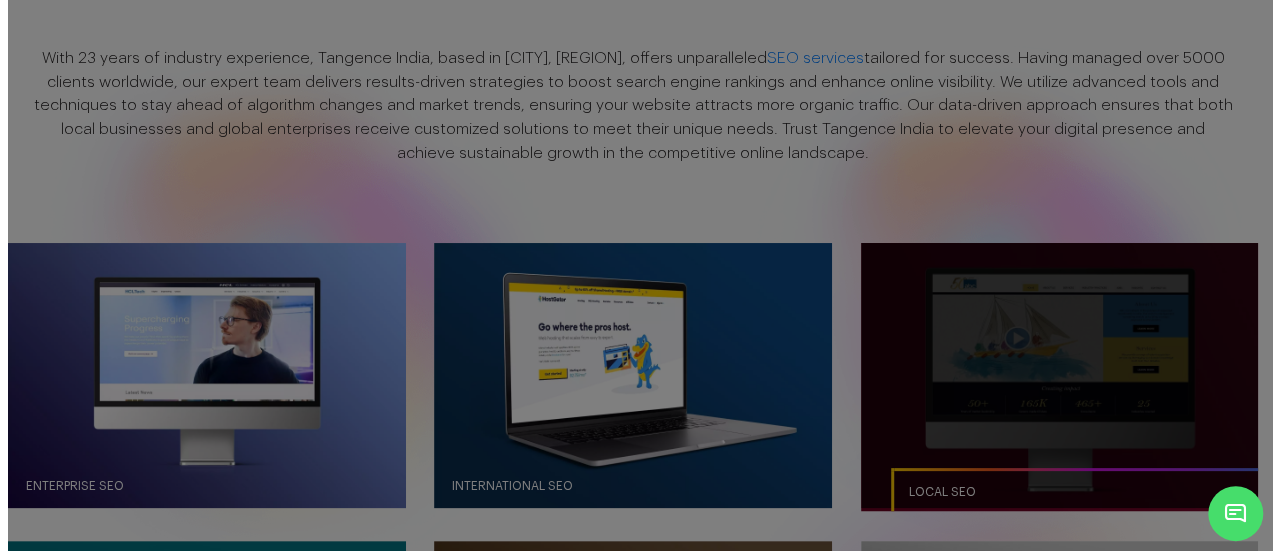 scroll, scrollTop: 0, scrollLeft: 0, axis: both 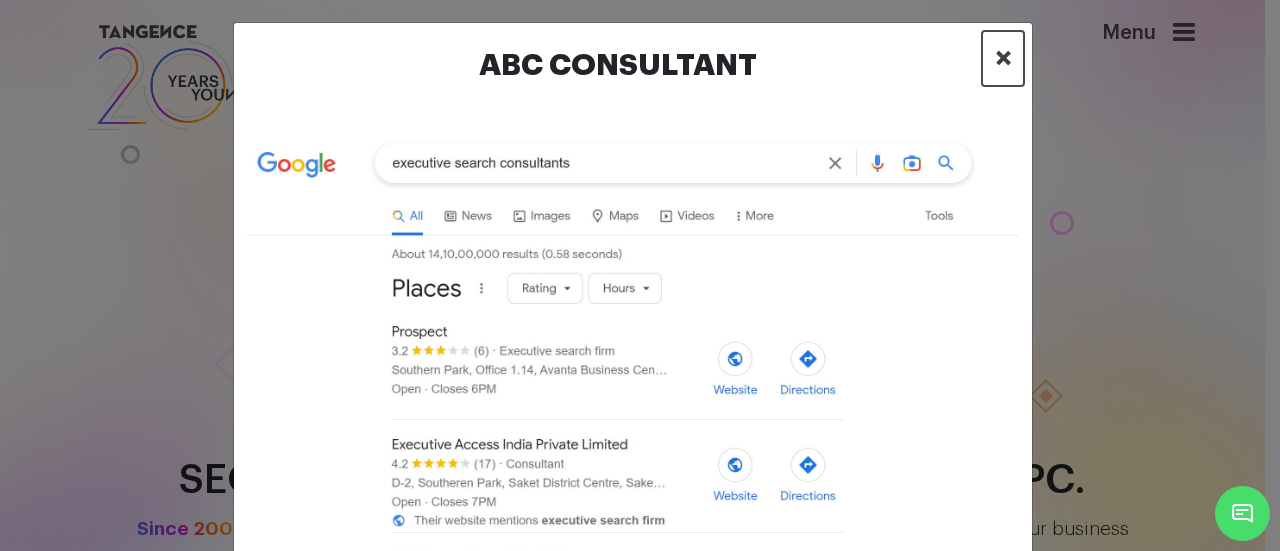 click on "×" at bounding box center [1003, 58] 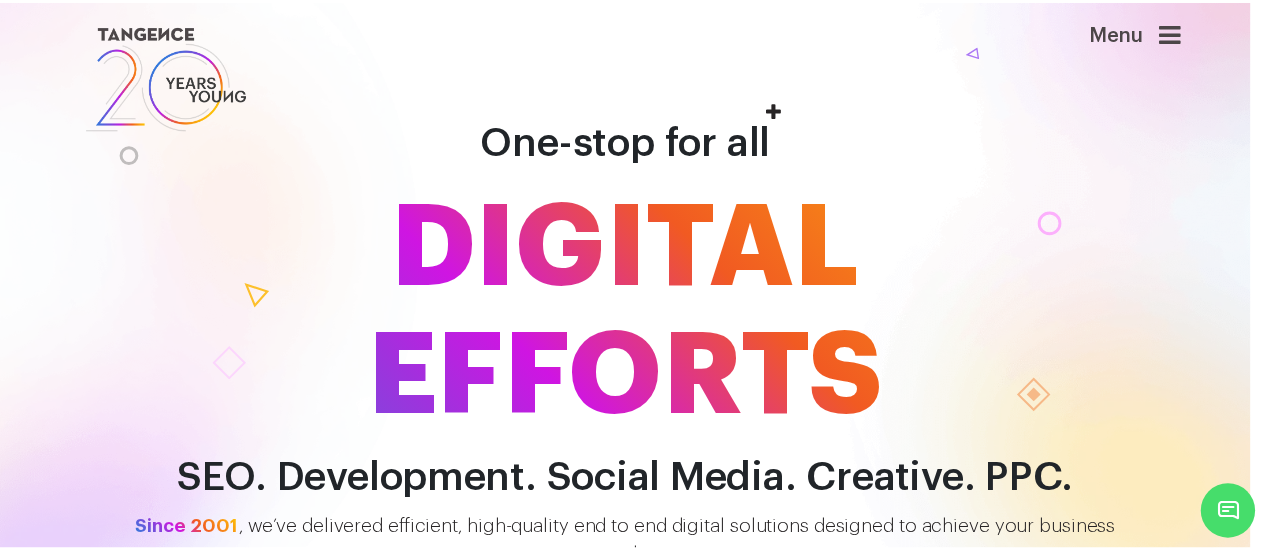 scroll, scrollTop: 1772, scrollLeft: 0, axis: vertical 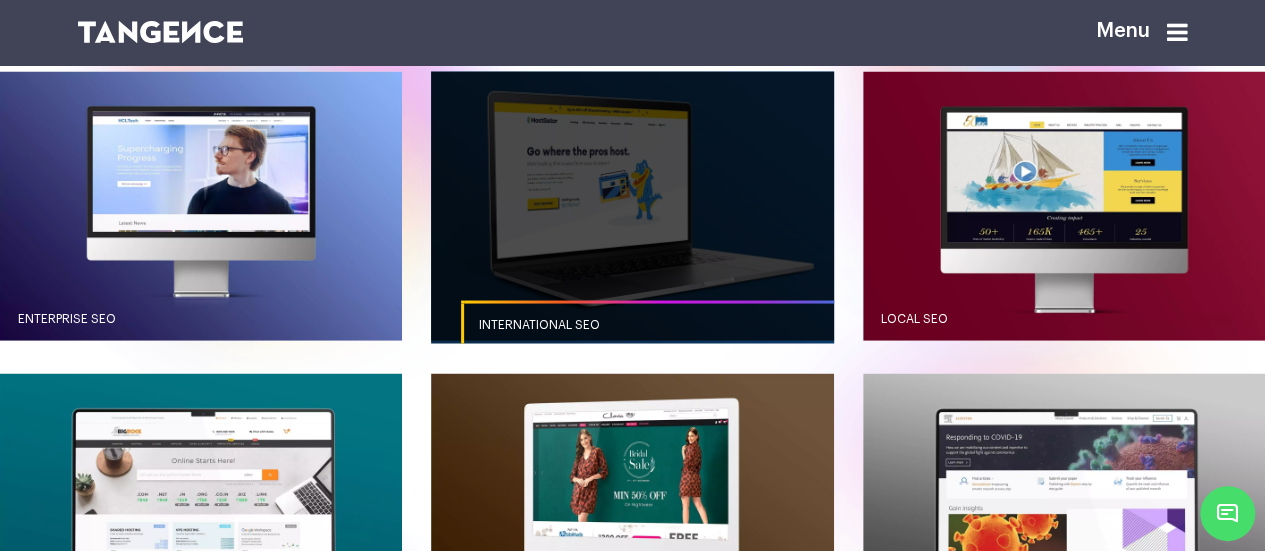 drag, startPoint x: 658, startPoint y: 257, endPoint x: 605, endPoint y: 254, distance: 53.08484 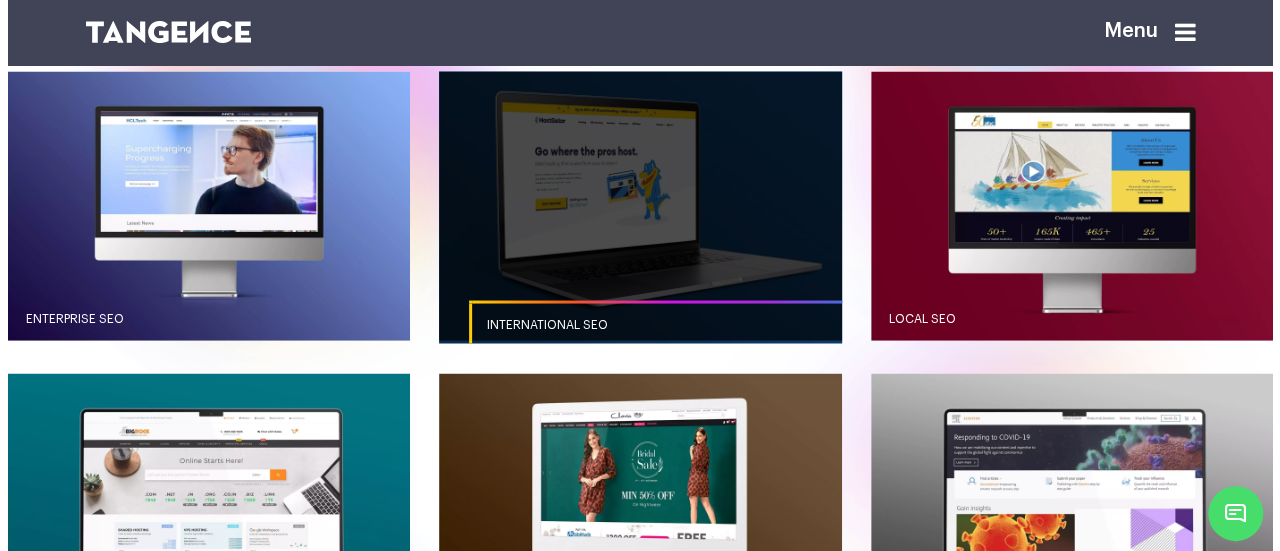 scroll, scrollTop: 0, scrollLeft: 0, axis: both 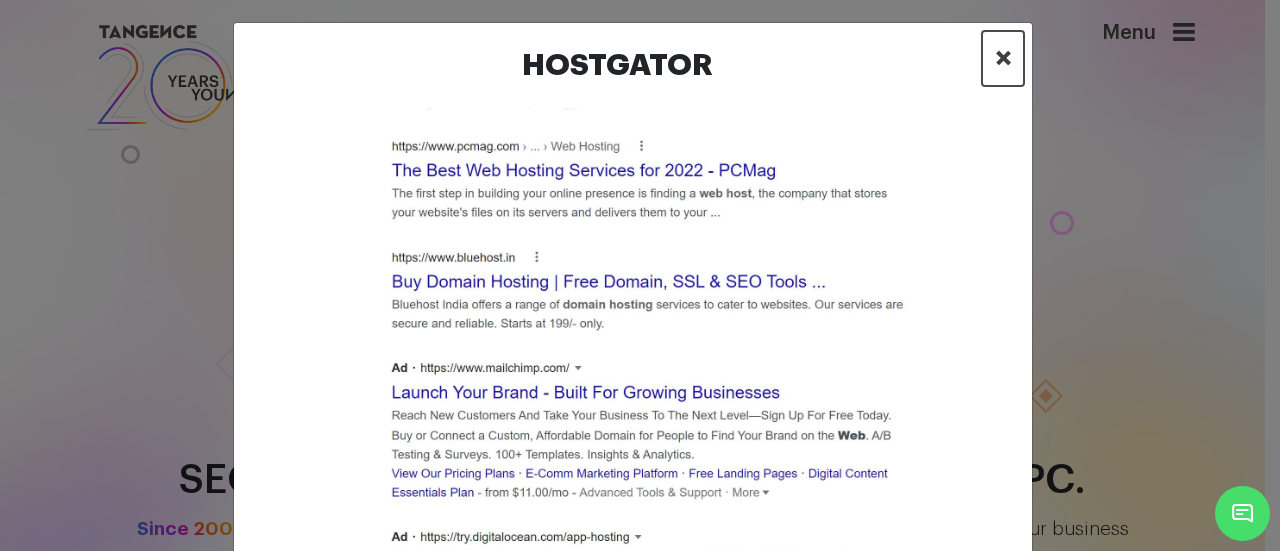 click on "×" at bounding box center [1003, 58] 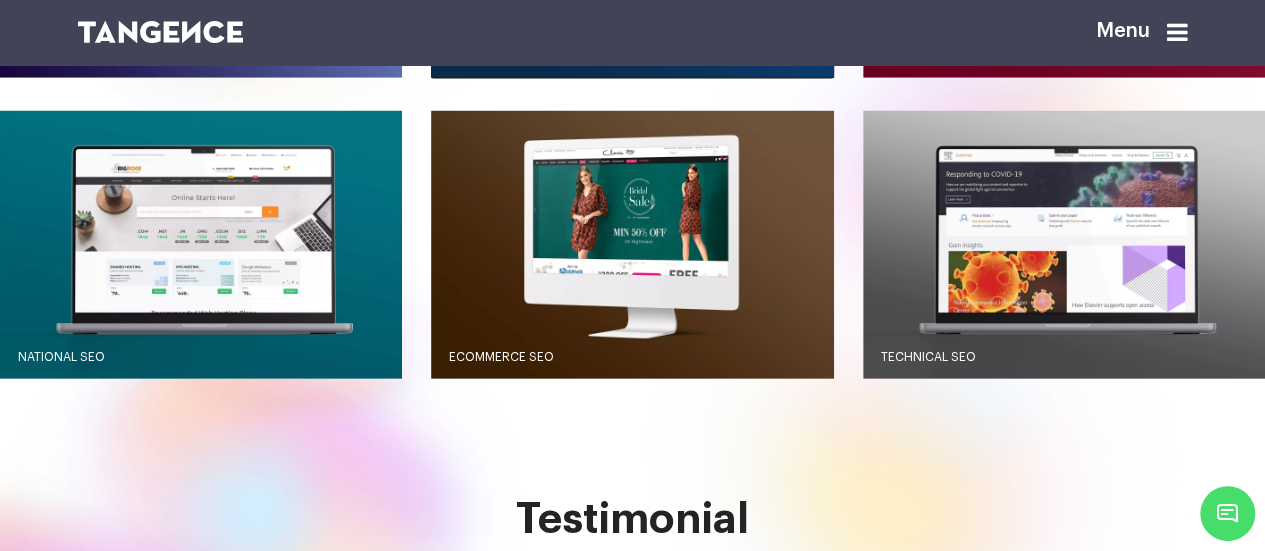 scroll, scrollTop: 1958, scrollLeft: 0, axis: vertical 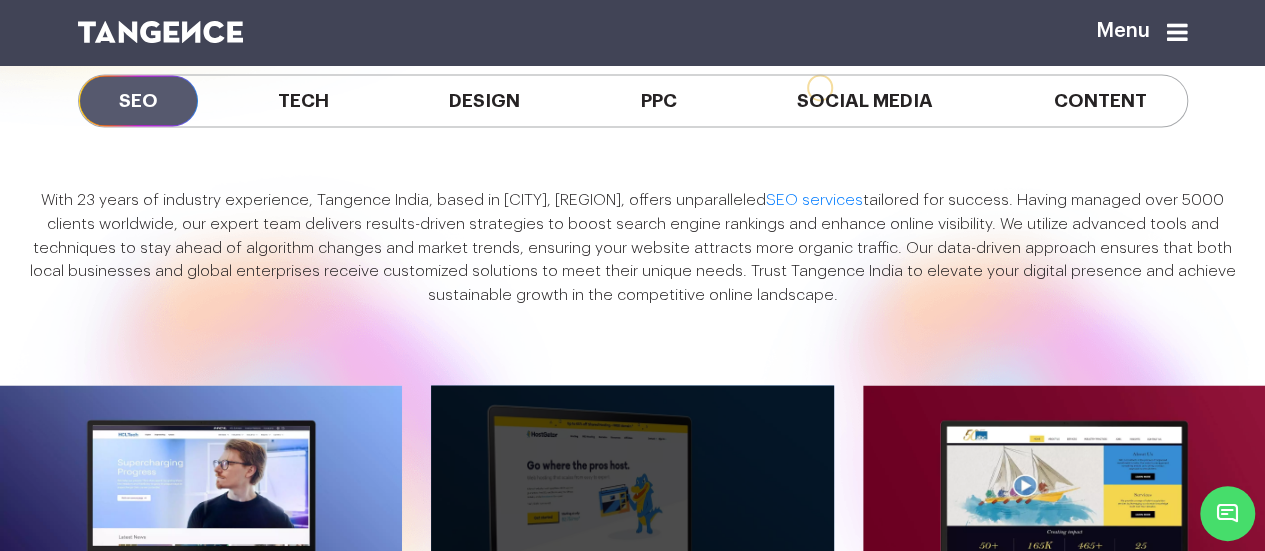 click on "With 23 years of industry experience, Tangence India, based in Noida, Delhi NCR, offers unparalleled  SEO services  tailored for success. Having managed over 5000 clients worldwide, our expert team delivers results-driven strategies to boost search engine rankings and enhance online visibility. We utilize advanced tools and techniques to stay ahead of algorithm changes and market trends, ensuring your website attracts more organic traffic. Our data-driven approach ensures that both local businesses and global enterprises receive customized solutions to meet their unique needs. Trust Tangence India to elevate your digital presence and achieve sustainable growth in the competitive online landscape." at bounding box center [632, 248] 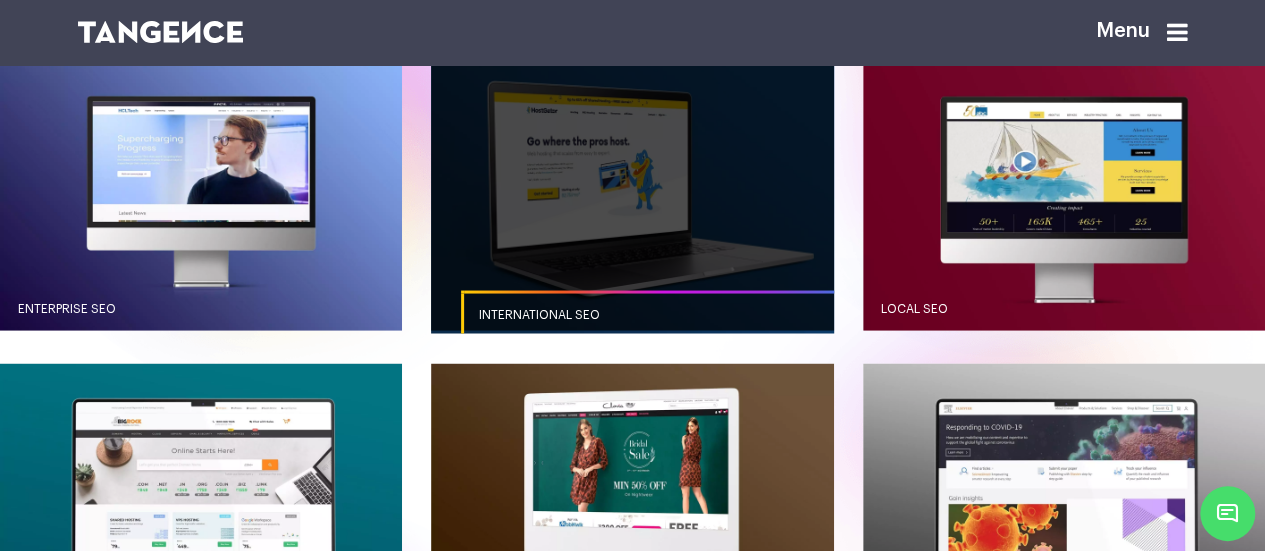 scroll, scrollTop: 1758, scrollLeft: 0, axis: vertical 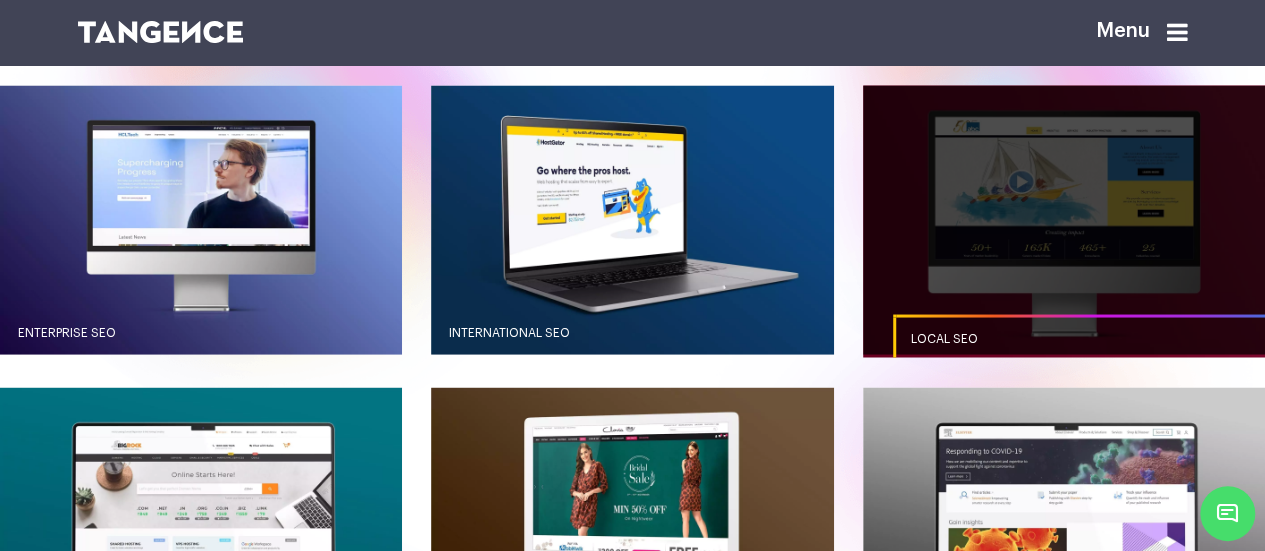 drag, startPoint x: 1041, startPoint y: 276, endPoint x: 1096, endPoint y: 252, distance: 60.00833 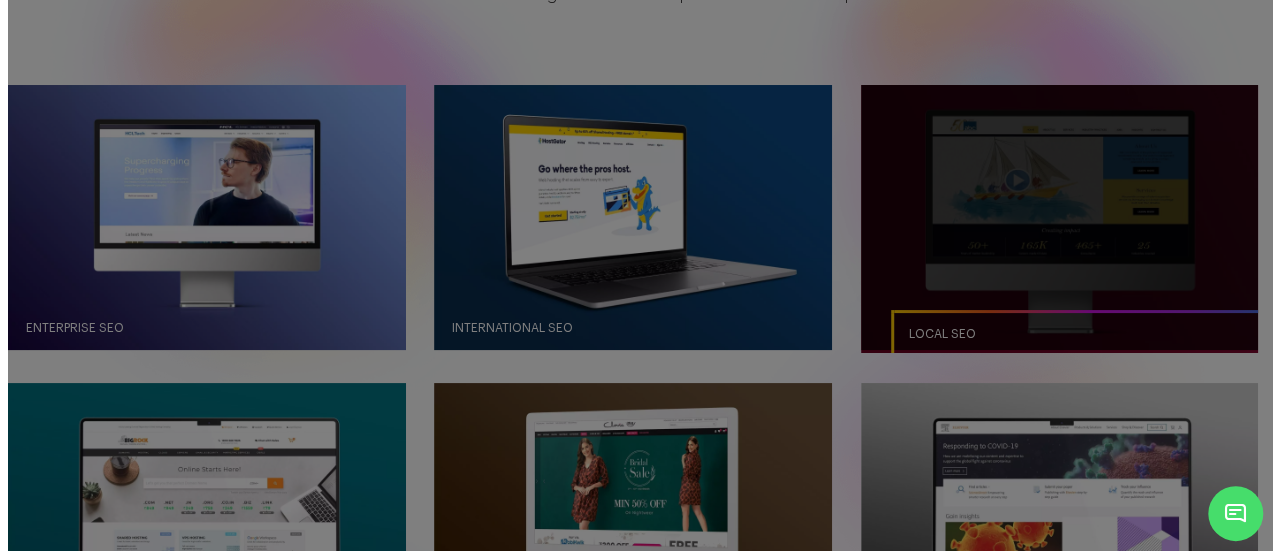 scroll, scrollTop: 0, scrollLeft: 0, axis: both 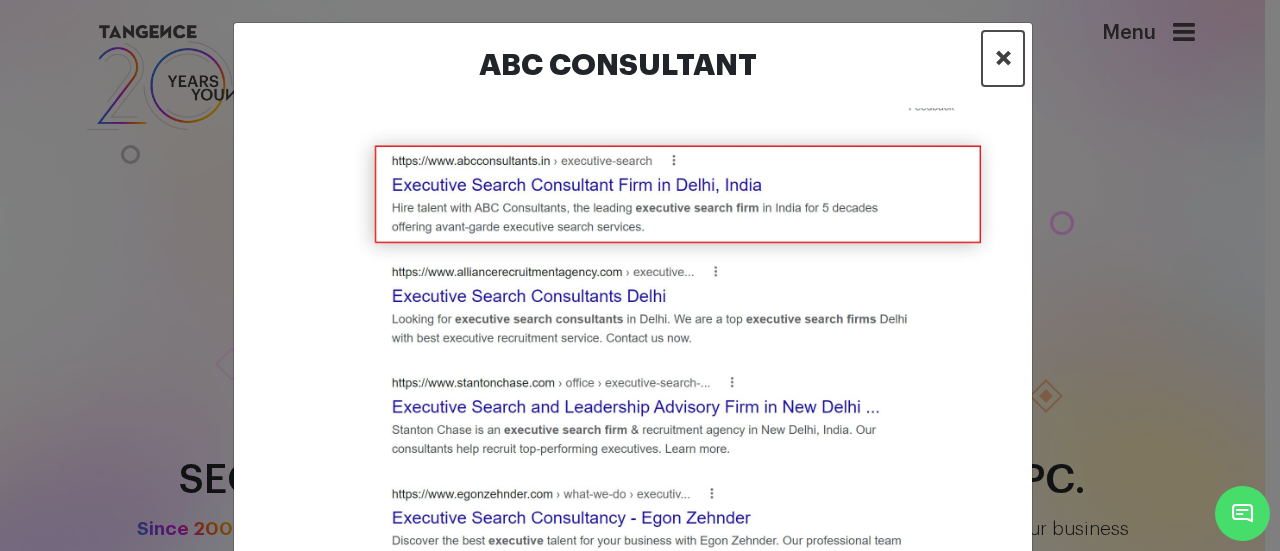 click on "×" at bounding box center [1003, 58] 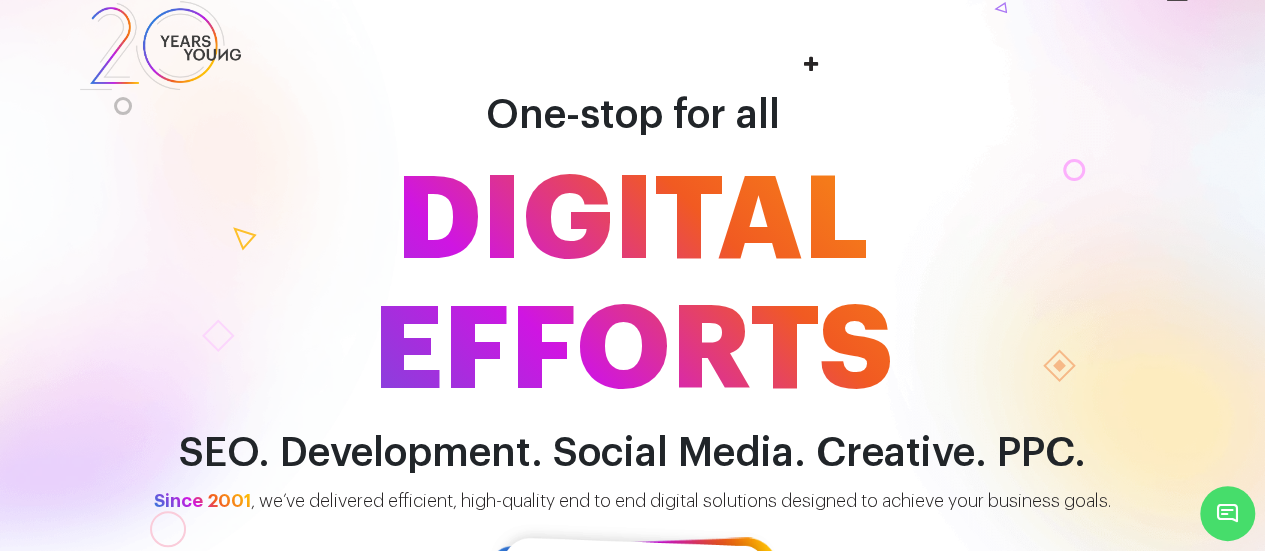scroll, scrollTop: 0, scrollLeft: 0, axis: both 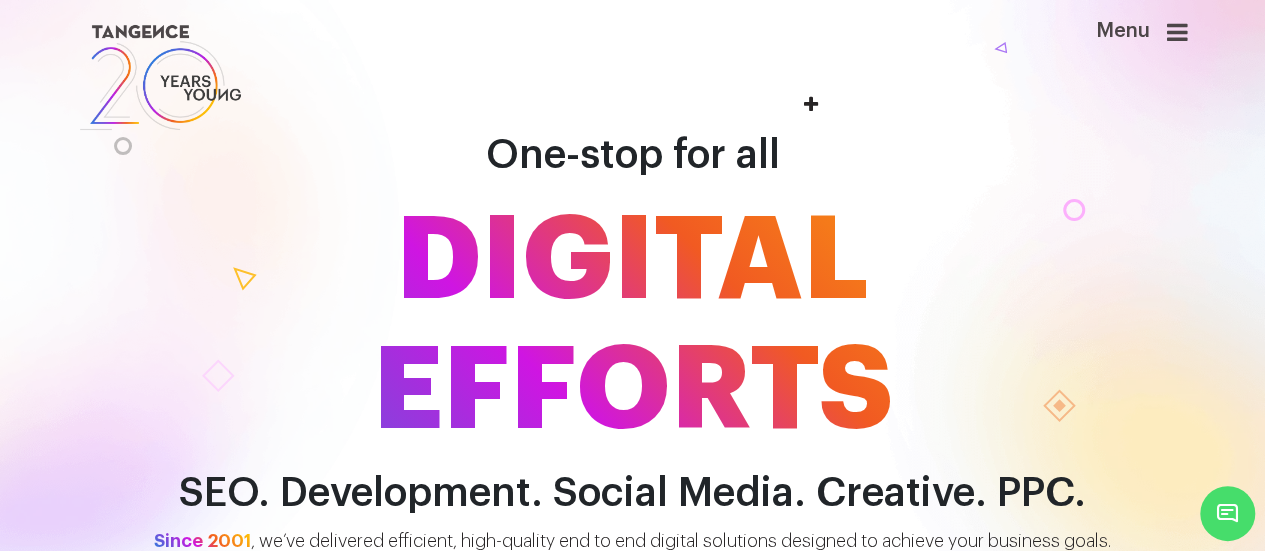 click at bounding box center (1177, 32) 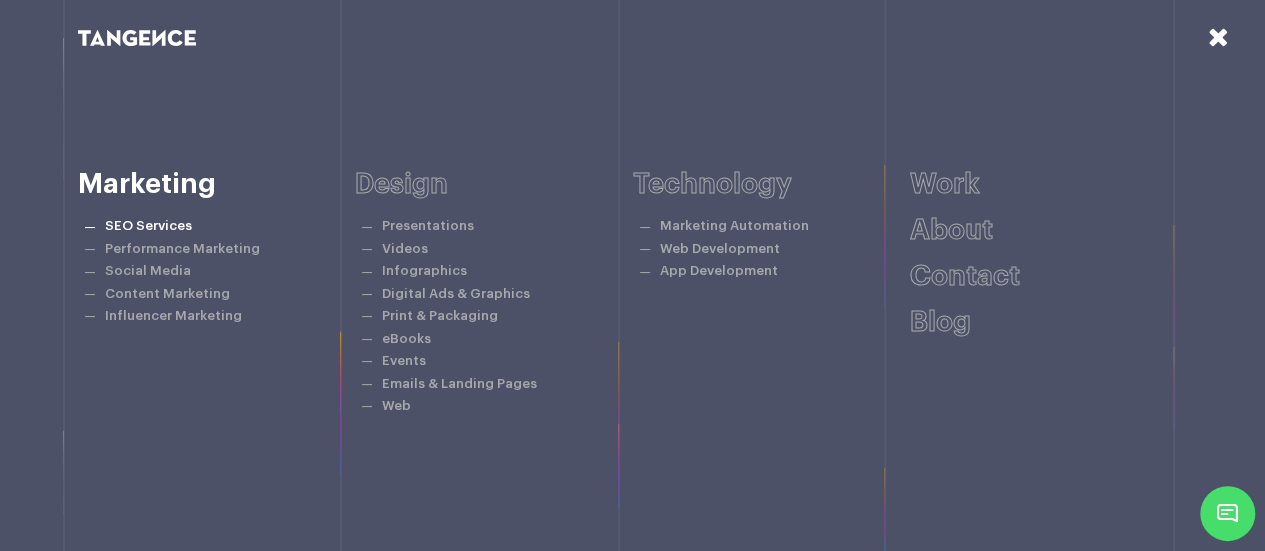 click on "SEO Services" at bounding box center (148, 225) 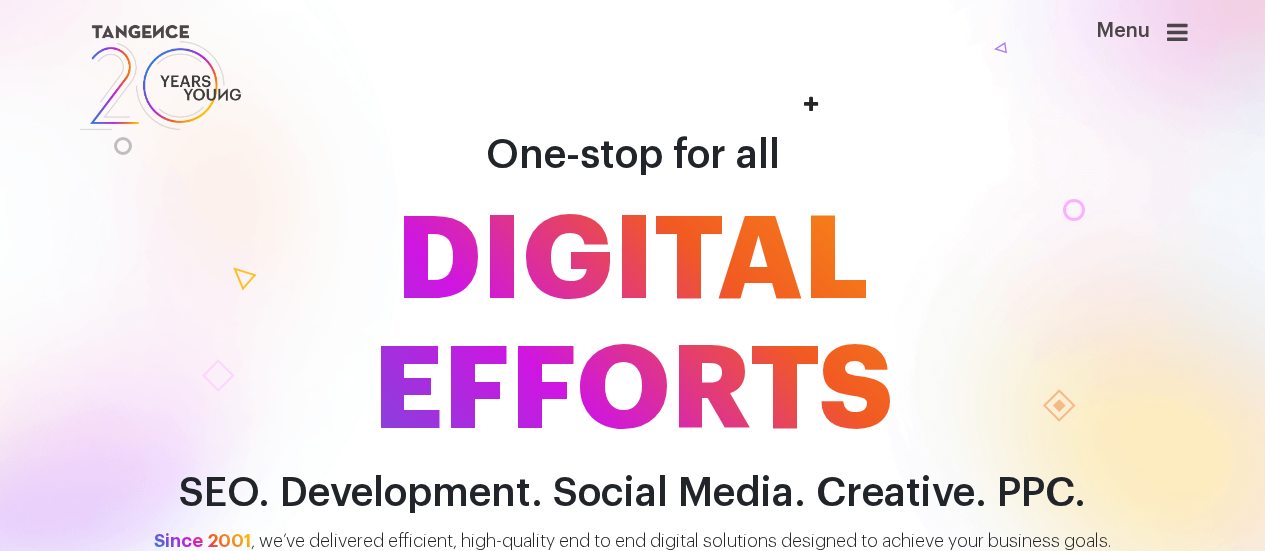 scroll, scrollTop: 0, scrollLeft: 0, axis: both 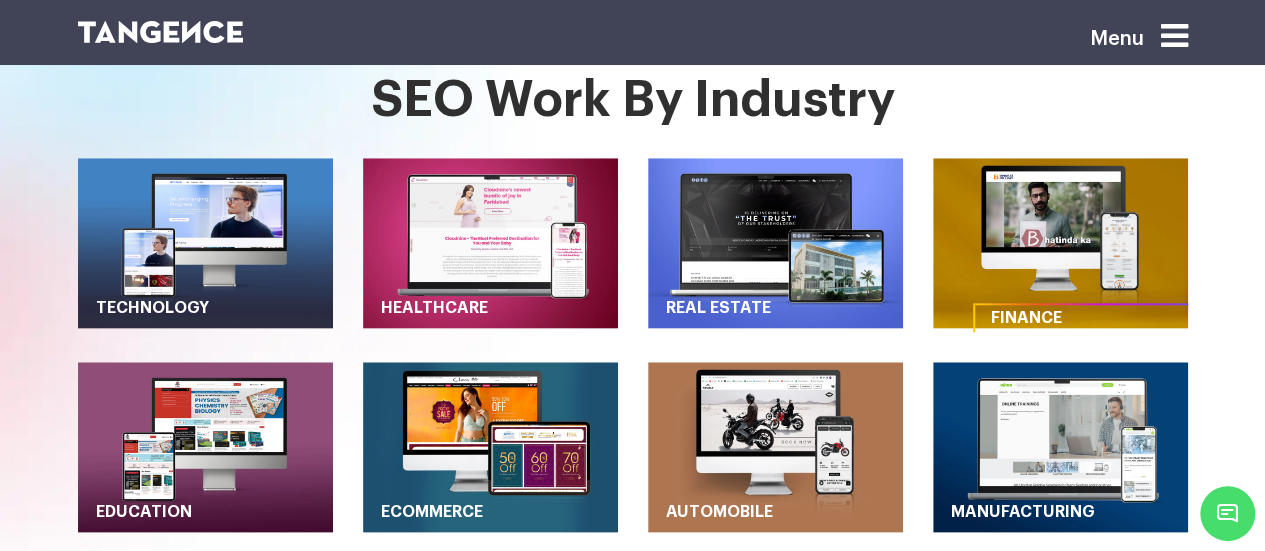 drag, startPoint x: 224, startPoint y: 217, endPoint x: 1040, endPoint y: 214, distance: 816.0055 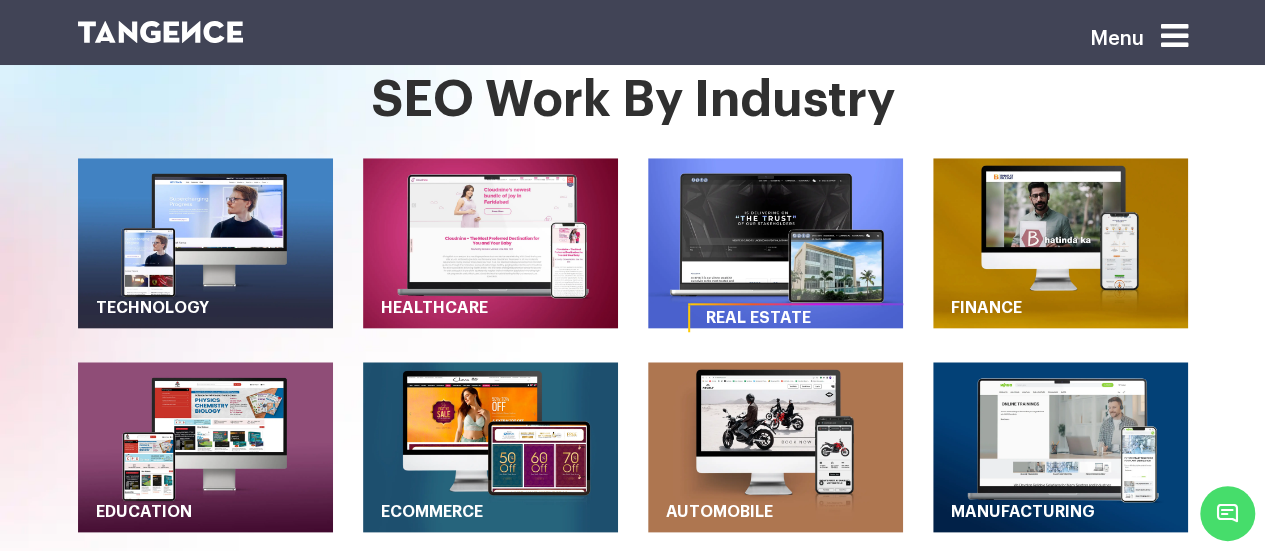 type 